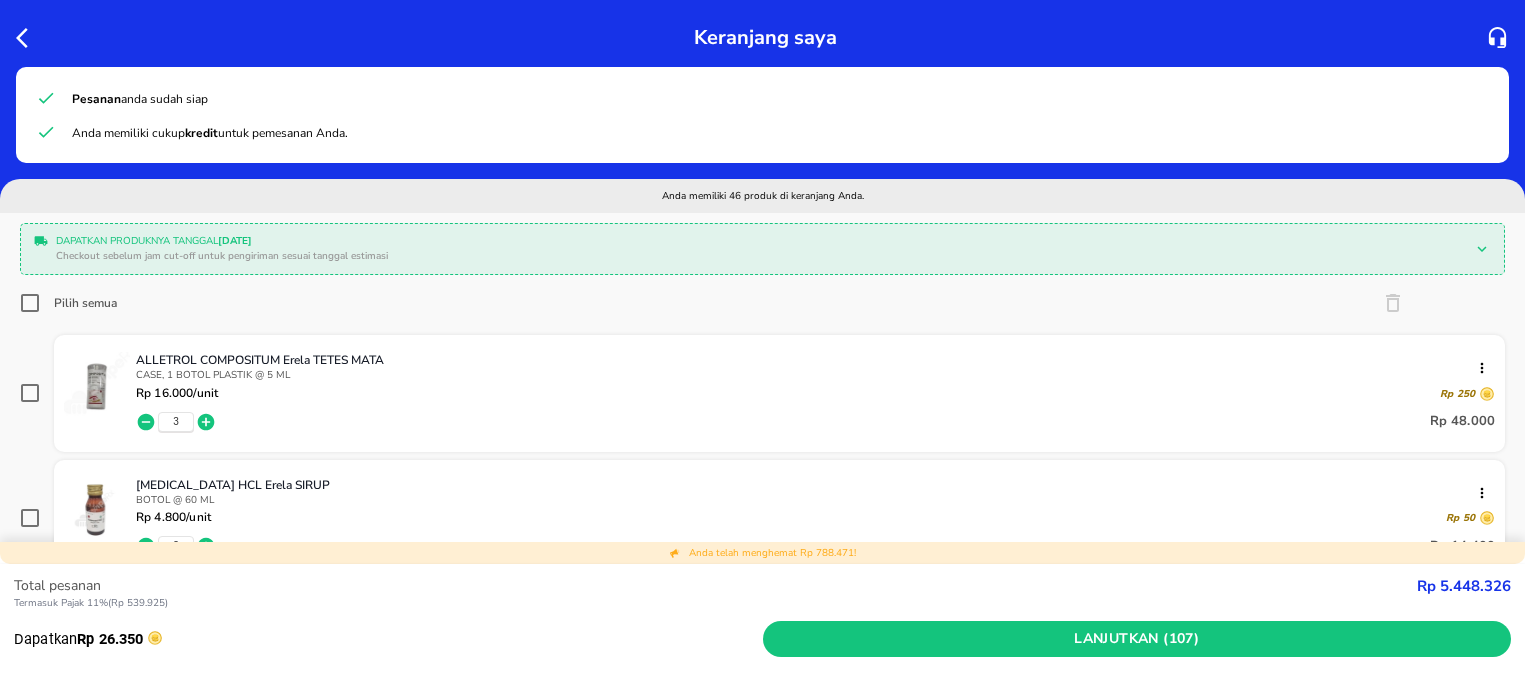 scroll, scrollTop: 0, scrollLeft: 0, axis: both 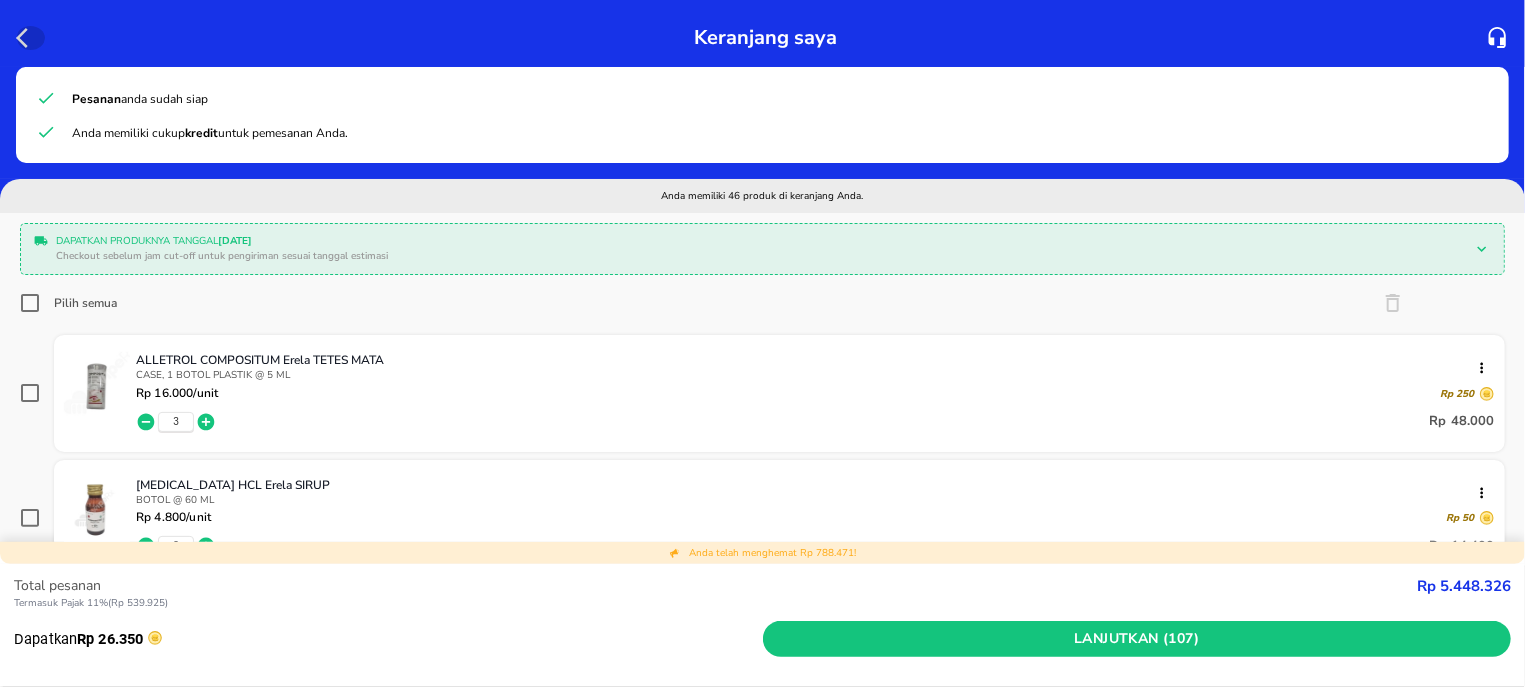 click 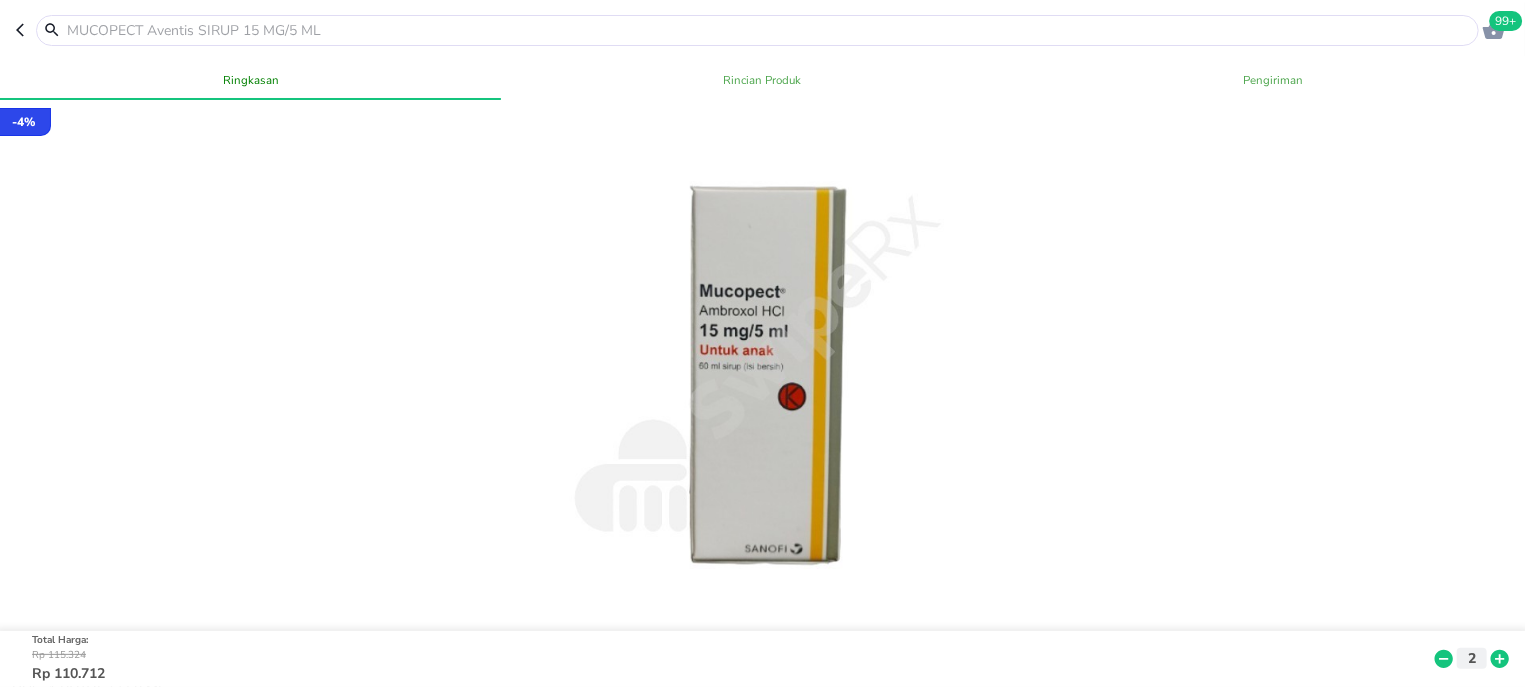 click 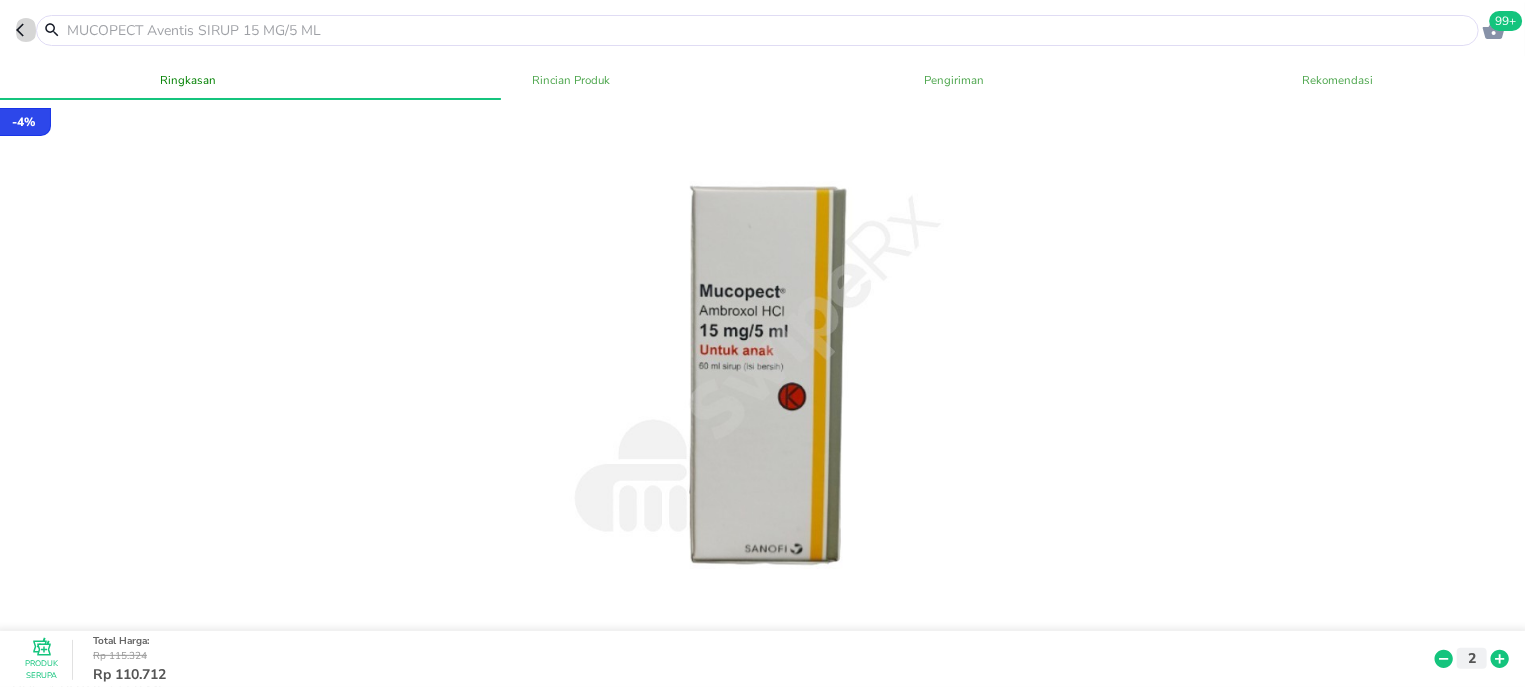 click 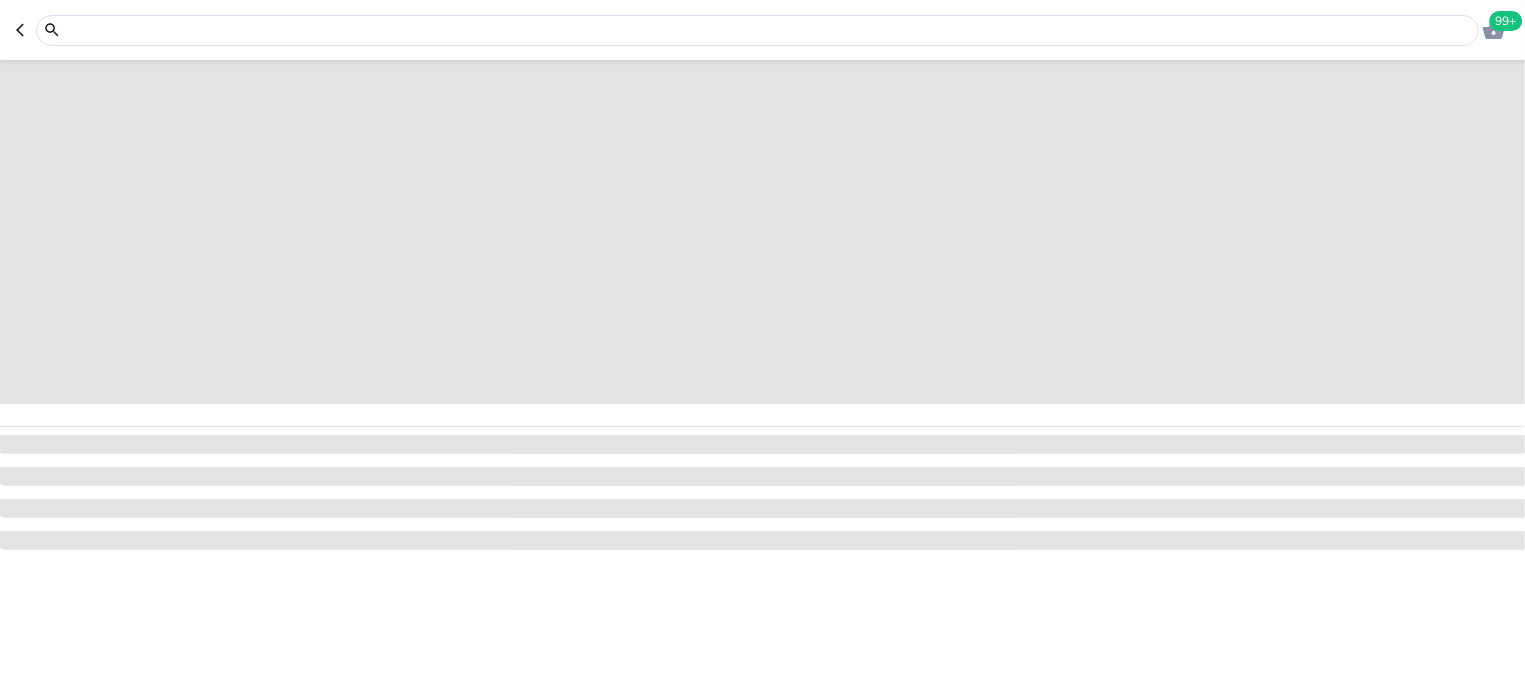 click 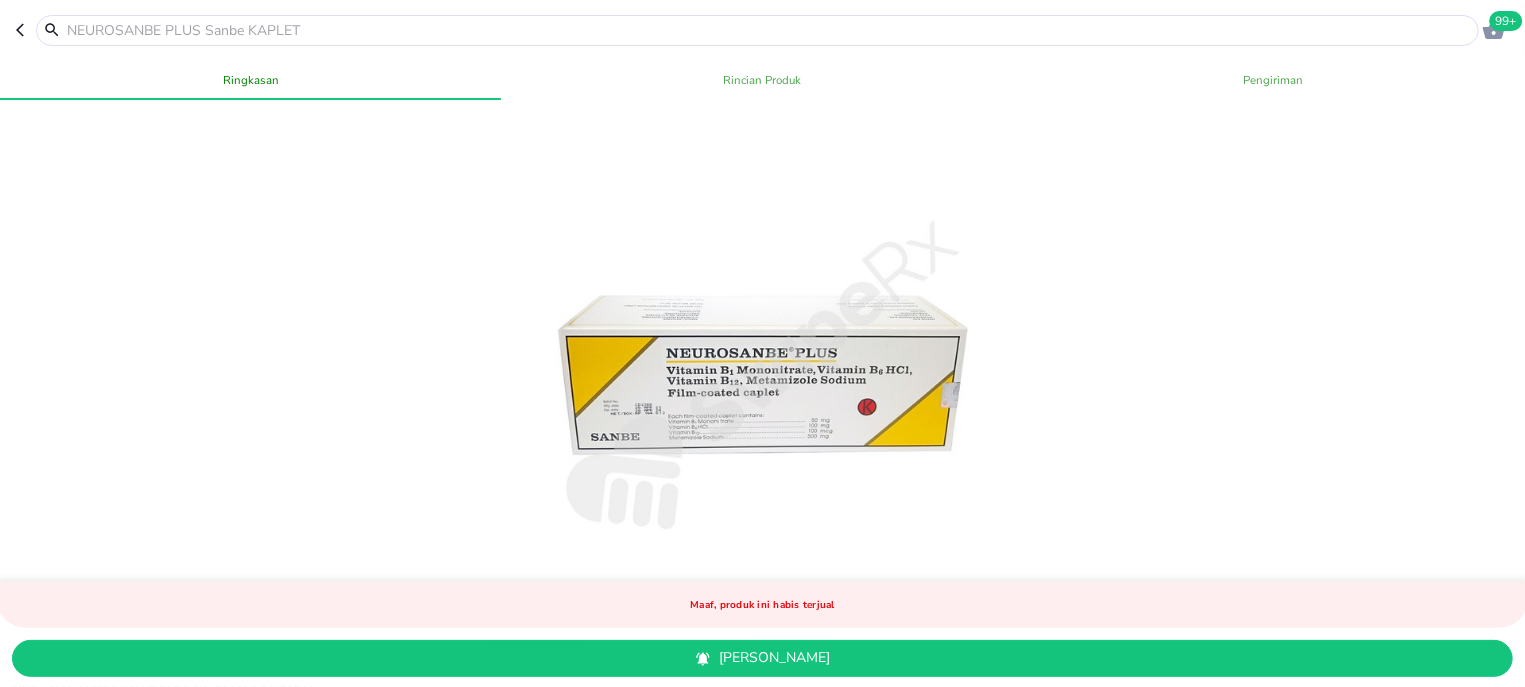 click 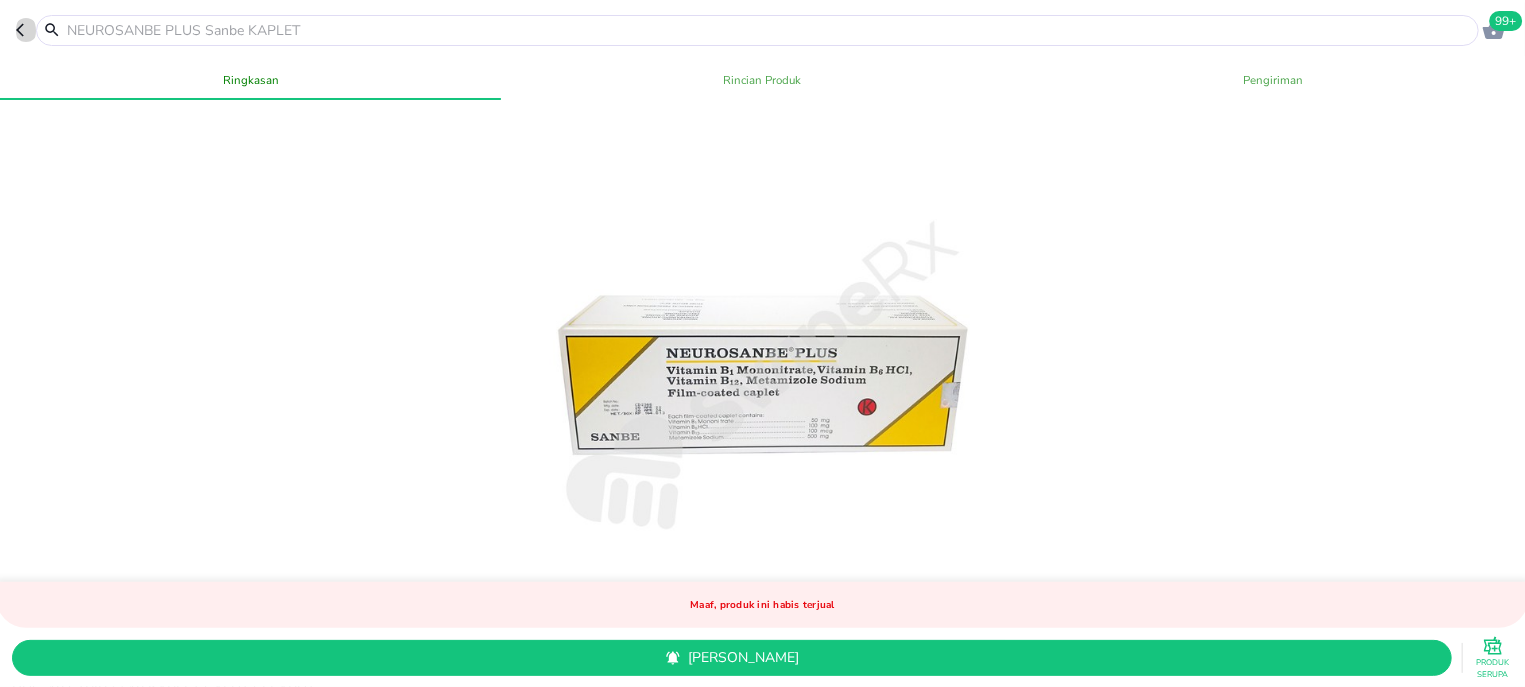 click 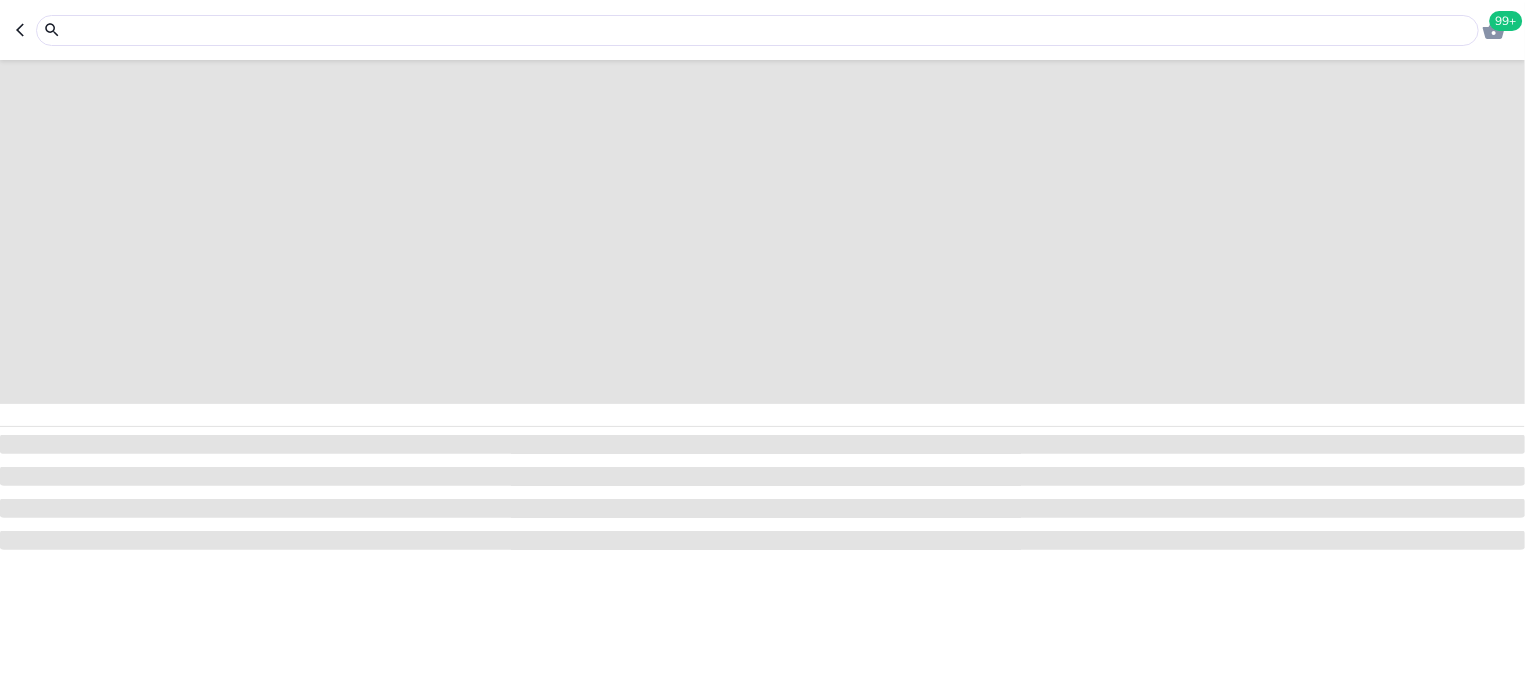 click 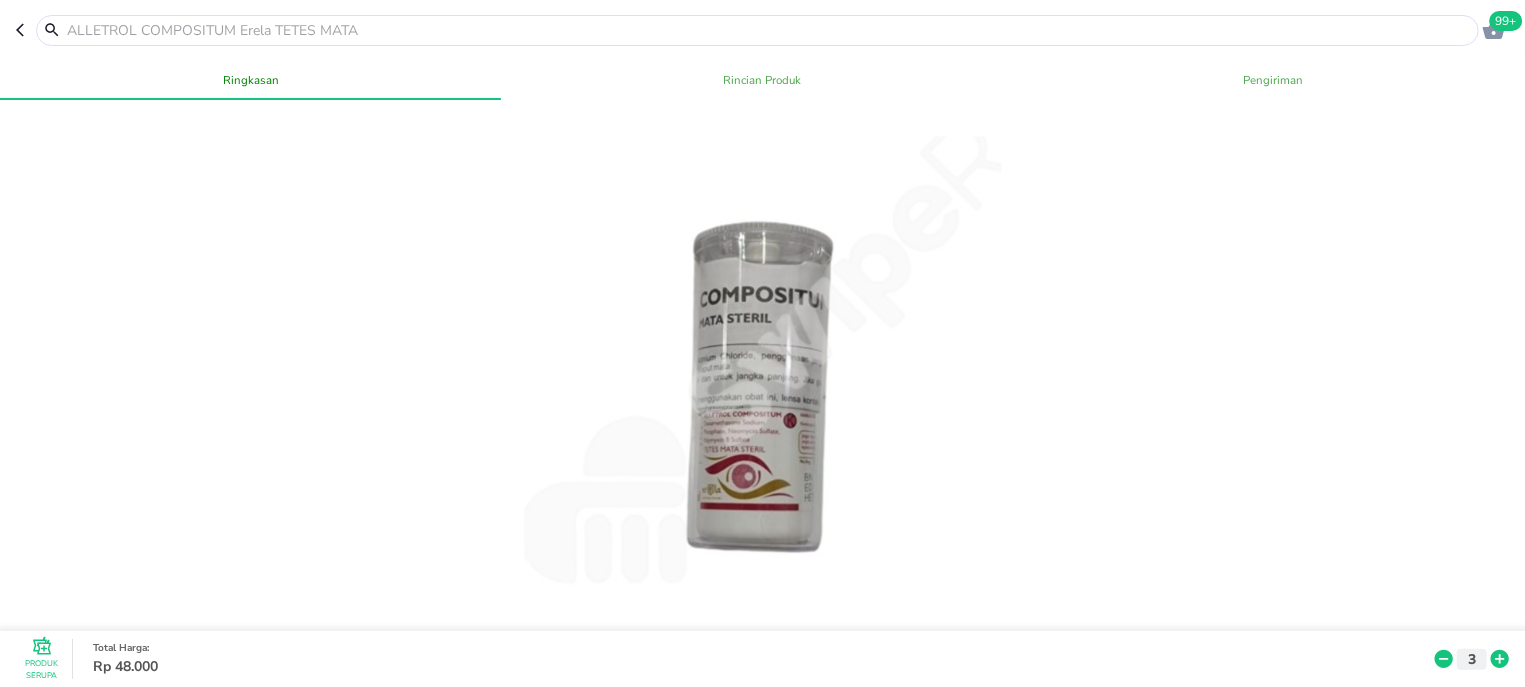click 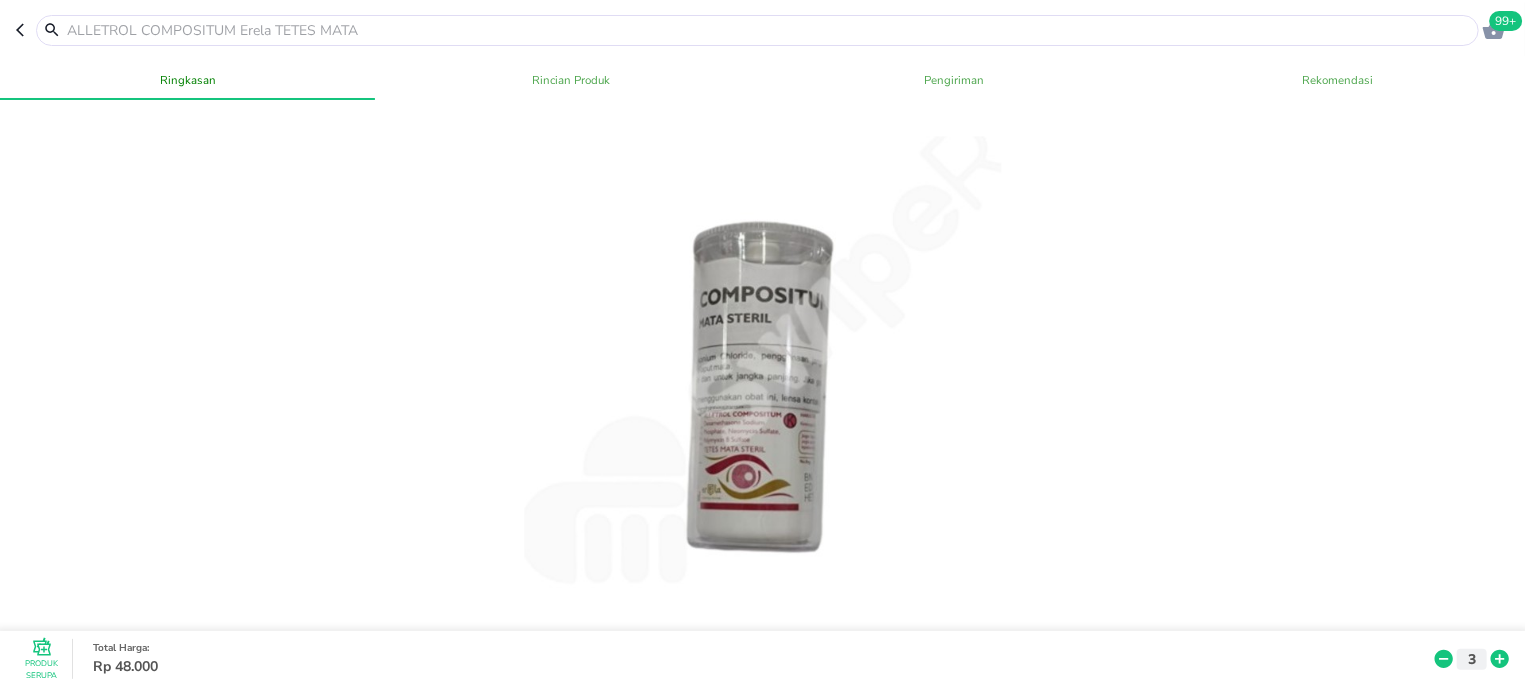click 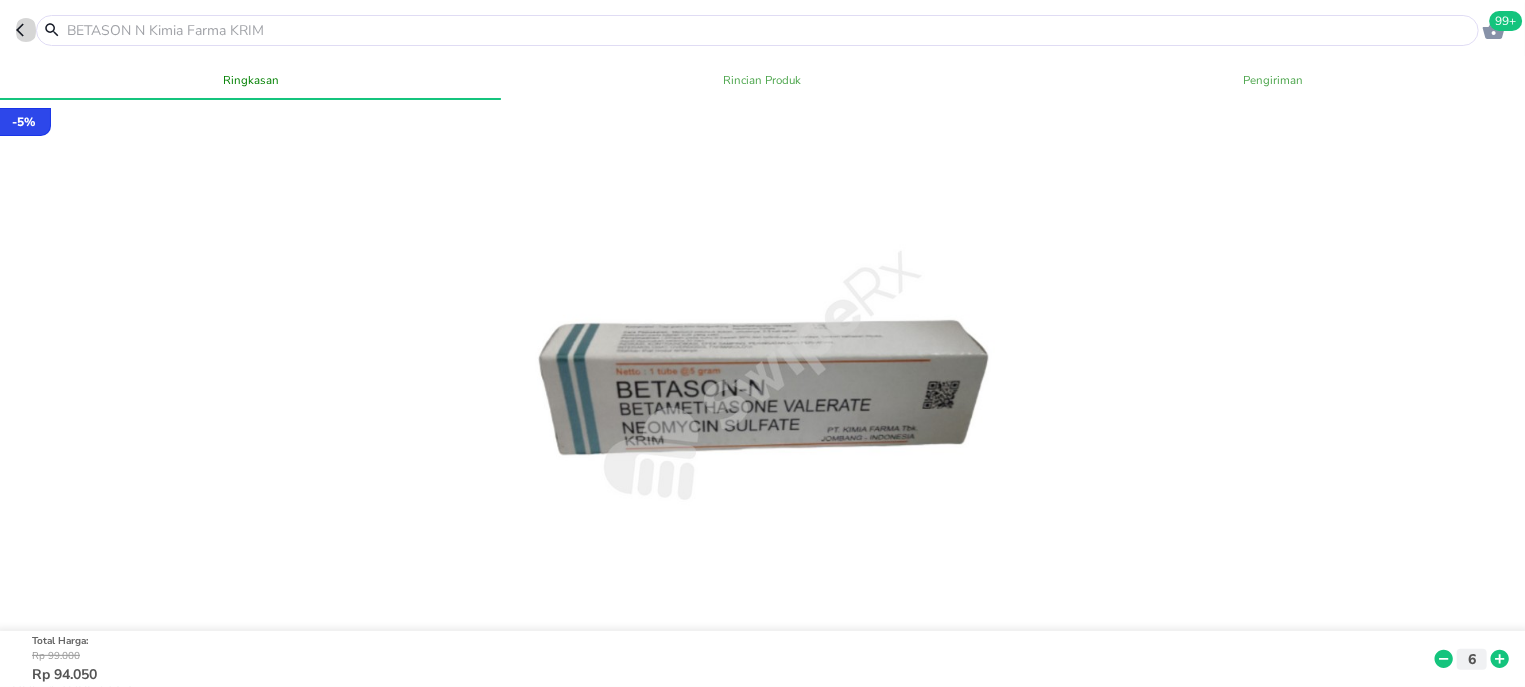 click 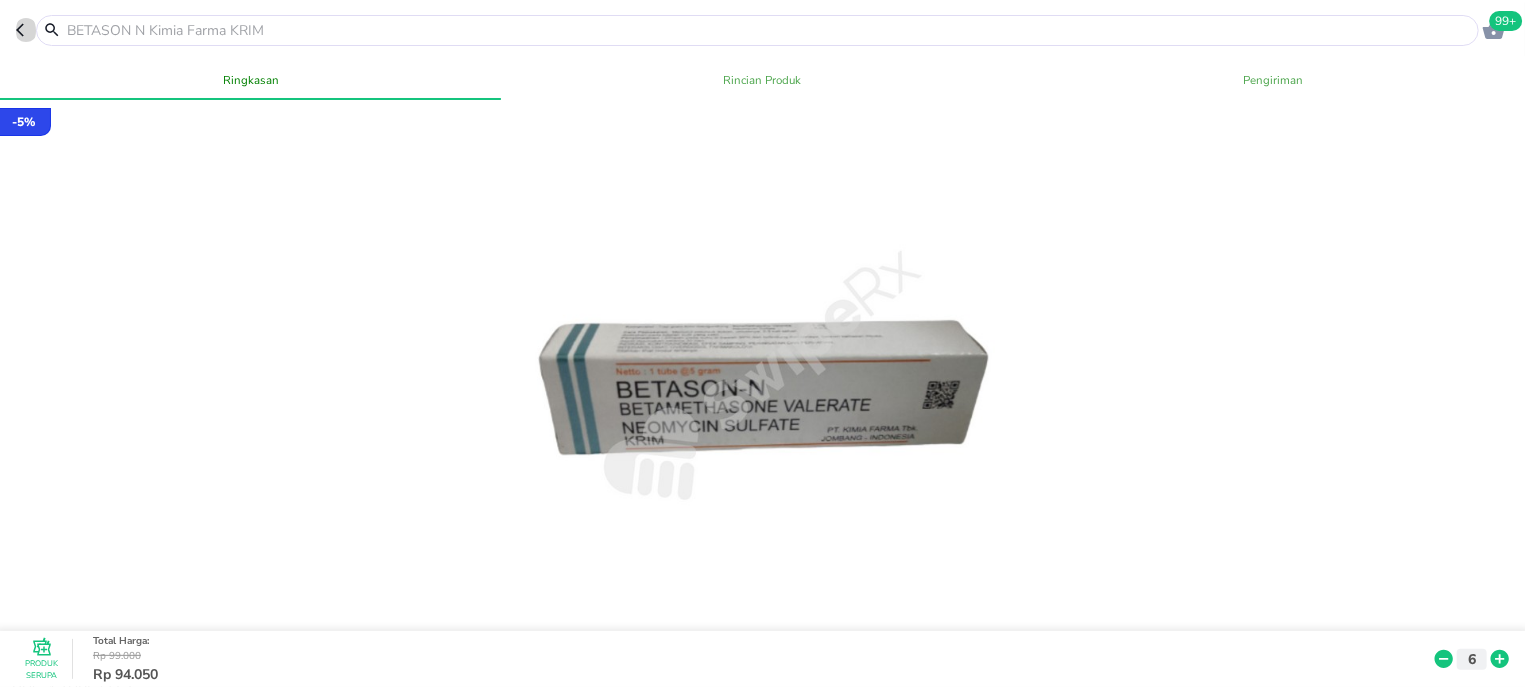 click 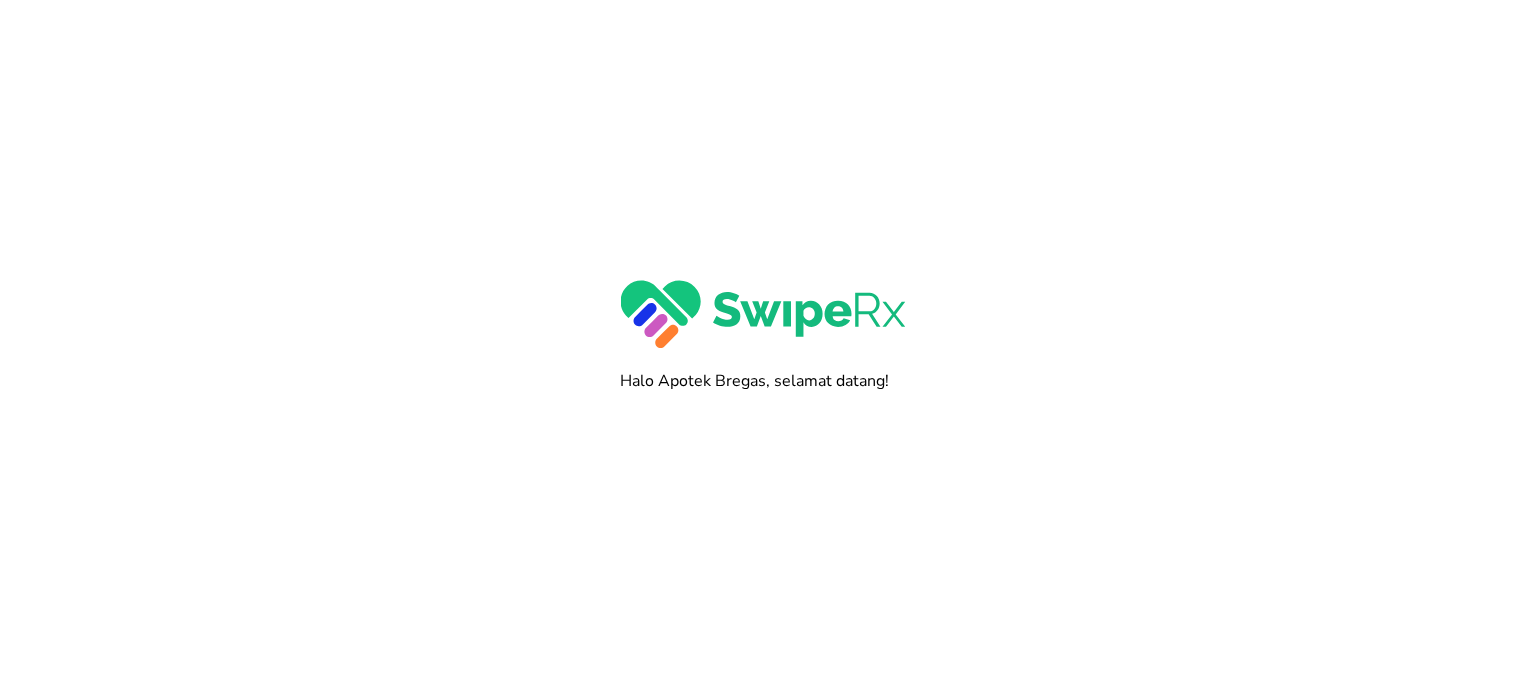 scroll, scrollTop: 0, scrollLeft: 0, axis: both 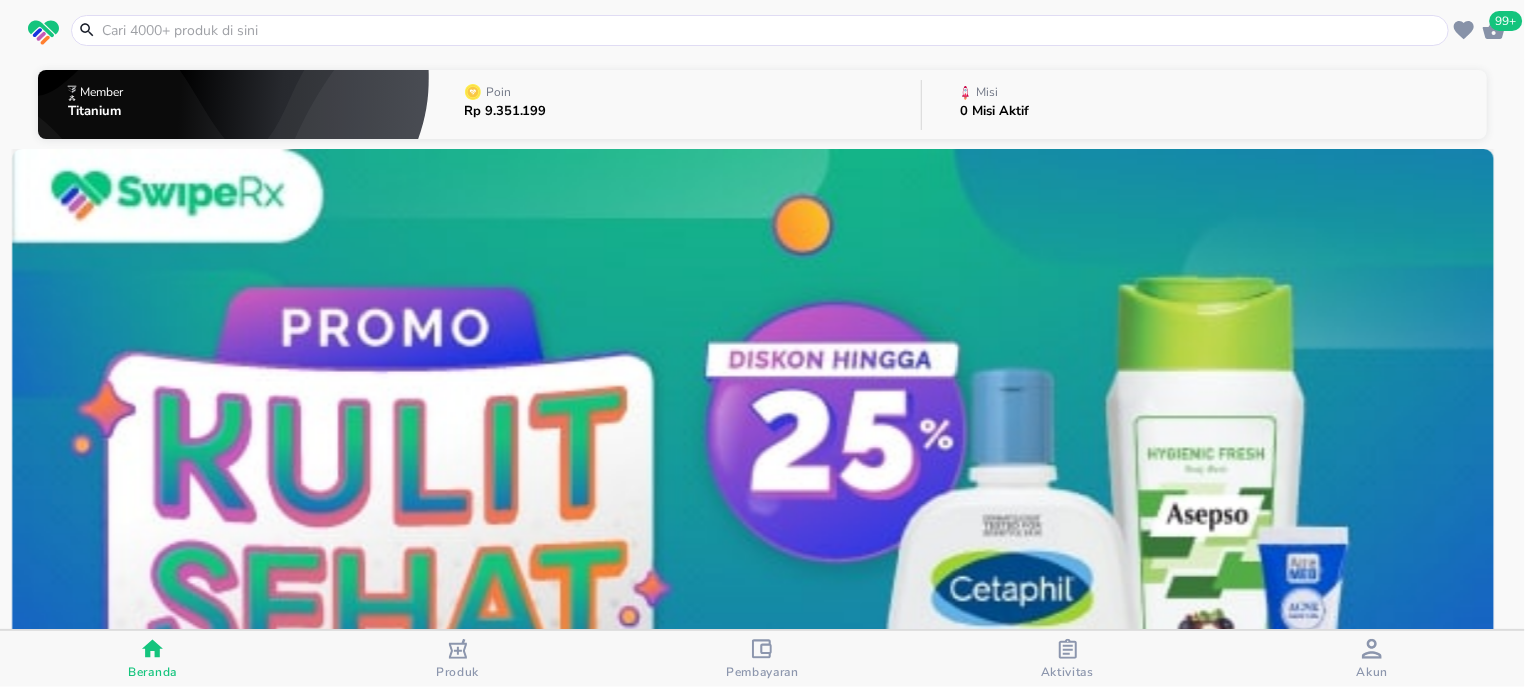 click 